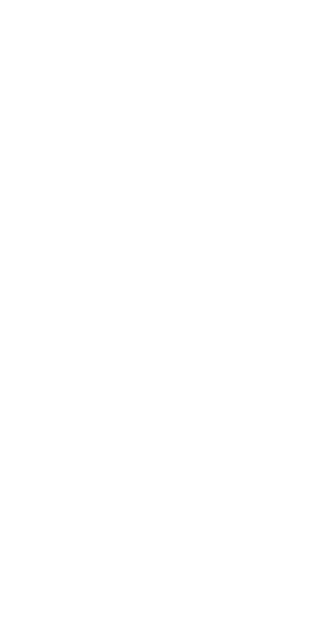 scroll, scrollTop: 0, scrollLeft: 0, axis: both 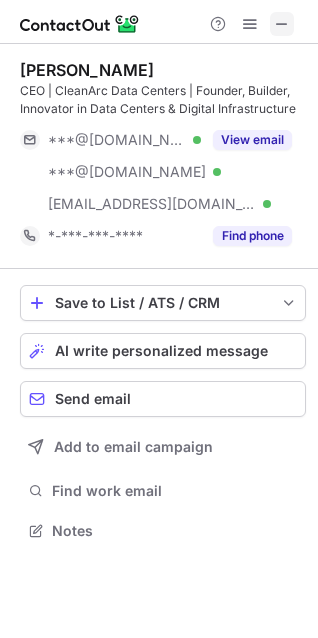 click at bounding box center [282, 24] 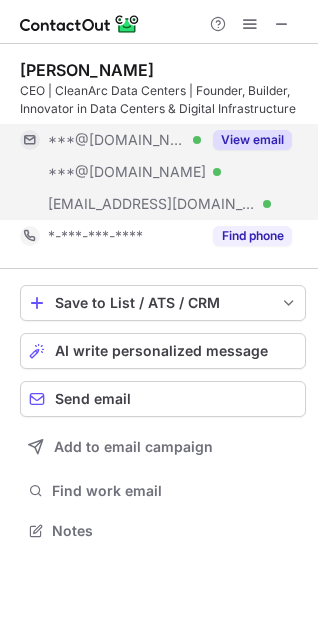 click on "View email" at bounding box center [252, 140] 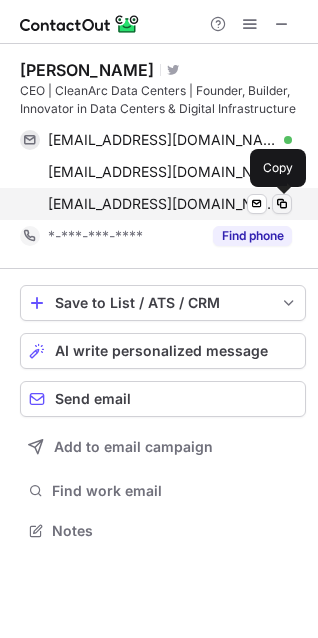 click at bounding box center (282, 204) 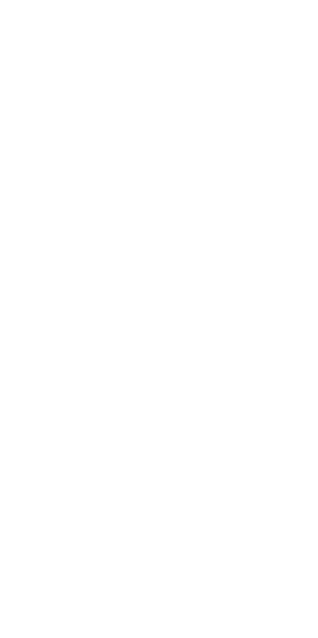 scroll, scrollTop: 0, scrollLeft: 0, axis: both 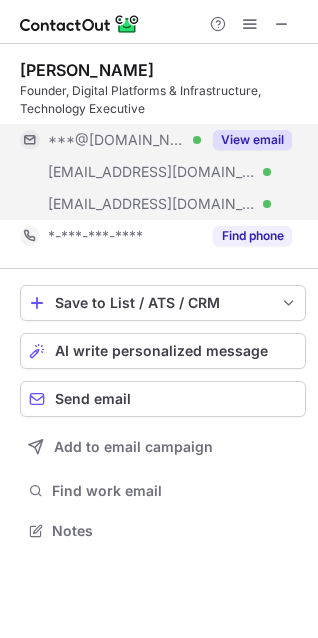 click on "View email" at bounding box center [252, 140] 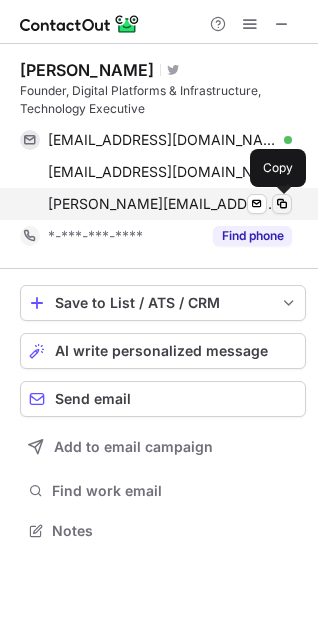click at bounding box center (282, 204) 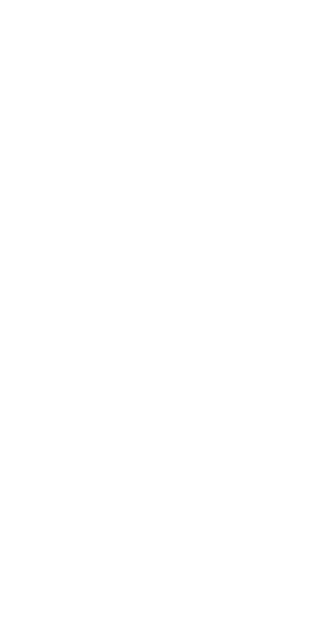 scroll, scrollTop: 0, scrollLeft: 0, axis: both 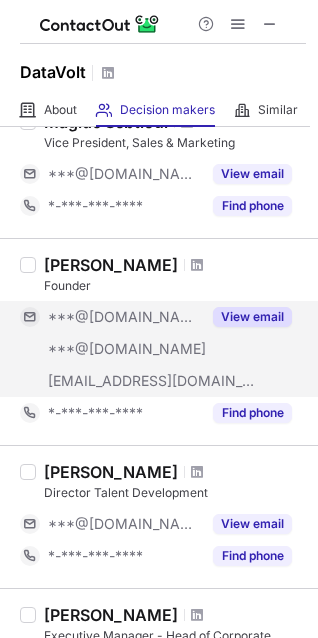click on "View email" at bounding box center [252, 317] 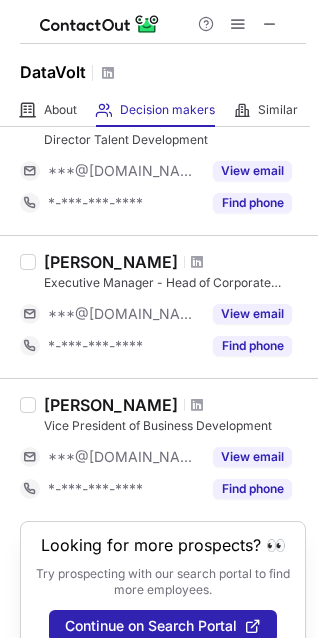 scroll, scrollTop: 1350, scrollLeft: 0, axis: vertical 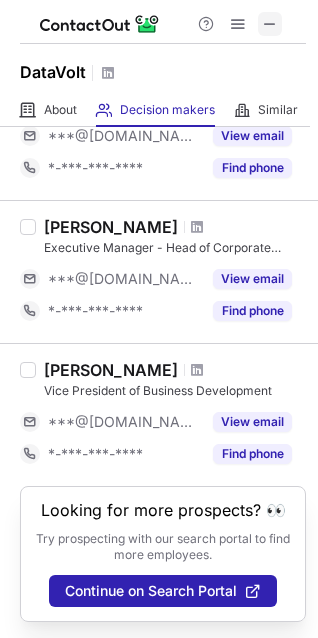 click at bounding box center [270, 24] 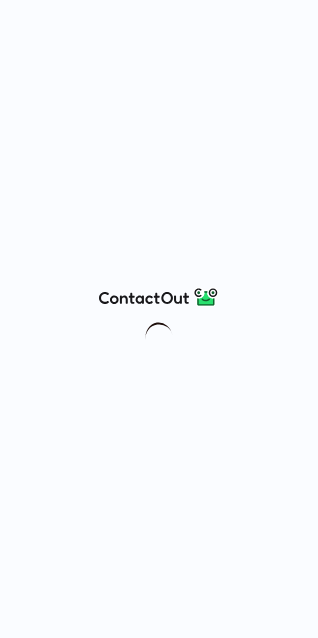 scroll, scrollTop: 0, scrollLeft: 0, axis: both 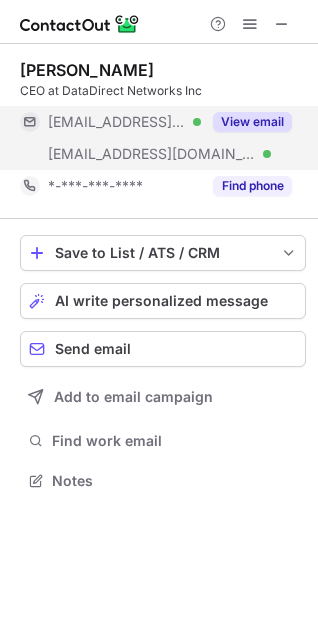 click on "View email" at bounding box center (252, 122) 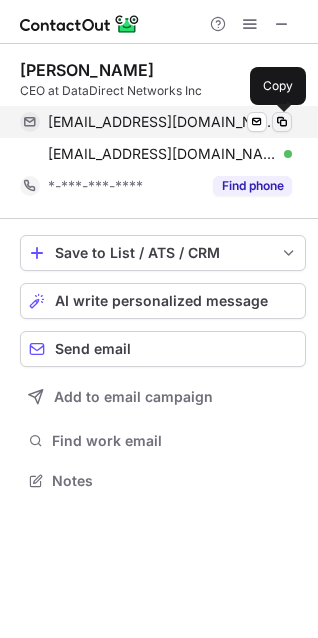 click at bounding box center (282, 122) 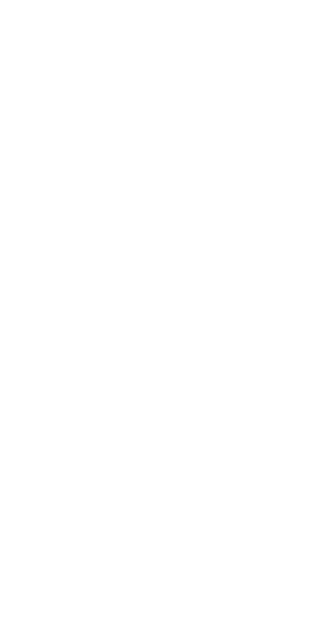 scroll, scrollTop: 0, scrollLeft: 0, axis: both 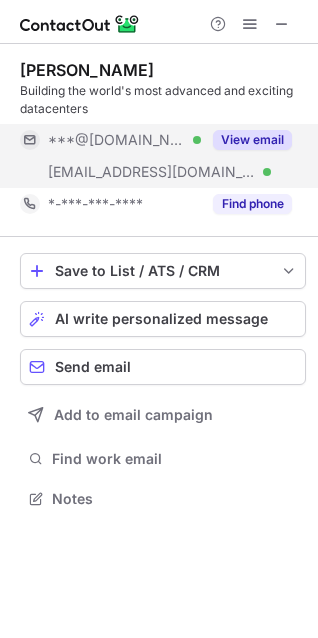 click on "View email" at bounding box center [252, 140] 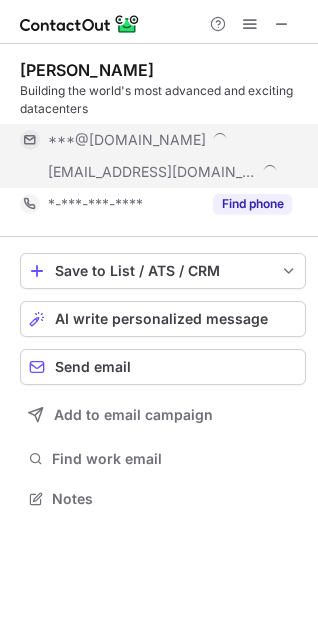 scroll, scrollTop: 10, scrollLeft: 10, axis: both 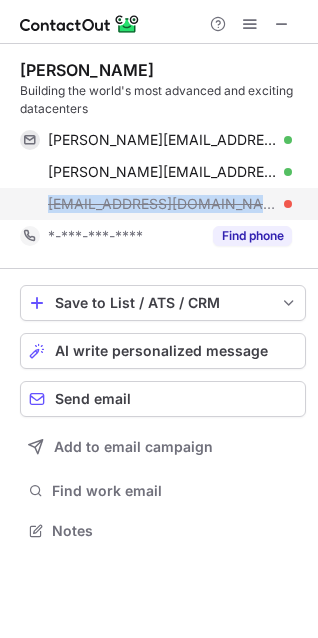 drag, startPoint x: 246, startPoint y: 208, endPoint x: 30, endPoint y: 202, distance: 216.08331 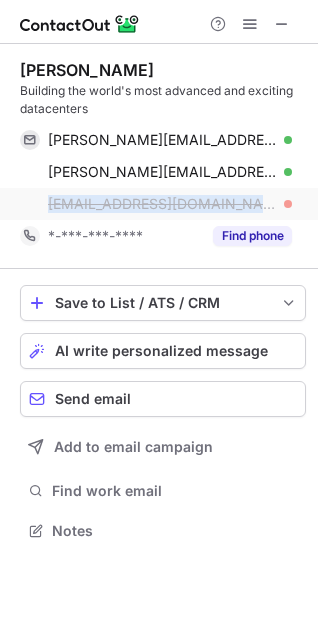 copy on "nabramson@verrusgroup.com" 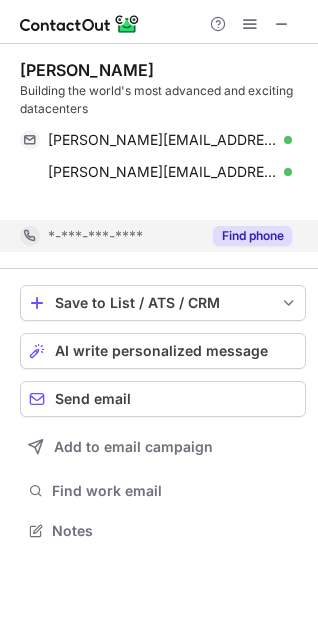 scroll, scrollTop: 485, scrollLeft: 318, axis: both 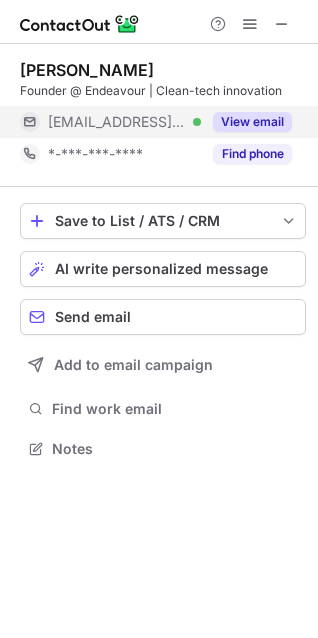 click on "View email" at bounding box center [252, 122] 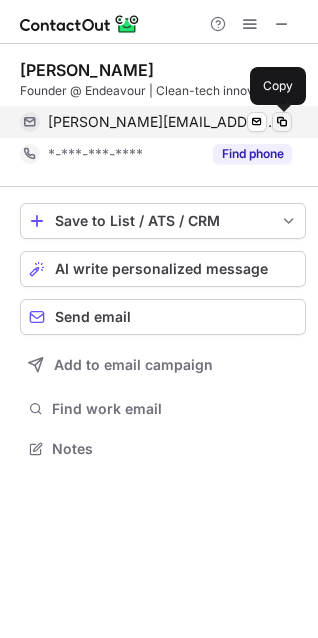 click at bounding box center (282, 122) 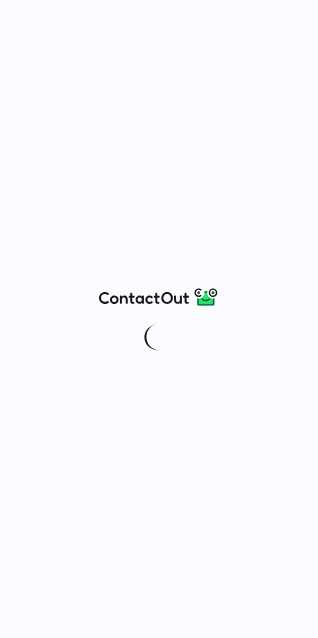 scroll, scrollTop: 0, scrollLeft: 0, axis: both 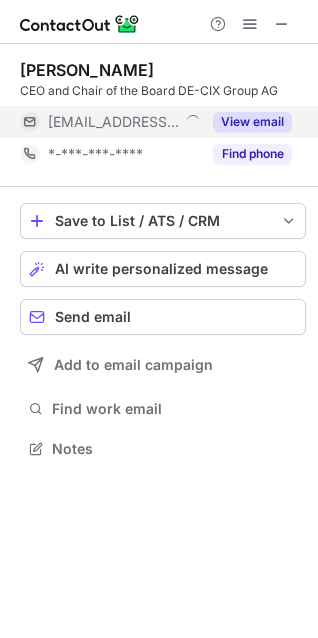 click on "View email" at bounding box center [252, 122] 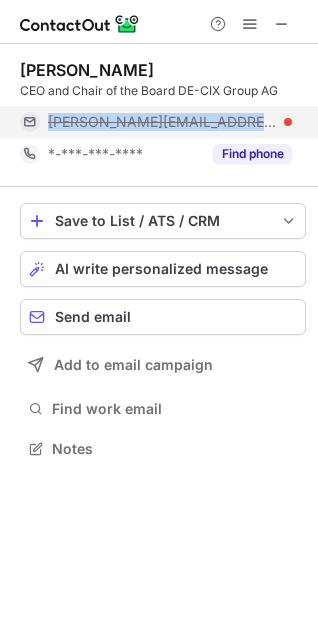 drag, startPoint x: 247, startPoint y: 121, endPoint x: 42, endPoint y: 121, distance: 205 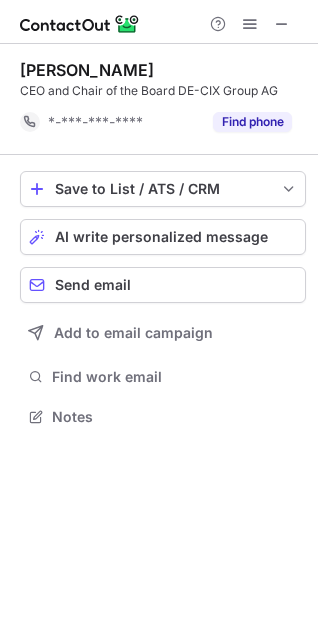 scroll, scrollTop: 403, scrollLeft: 318, axis: both 